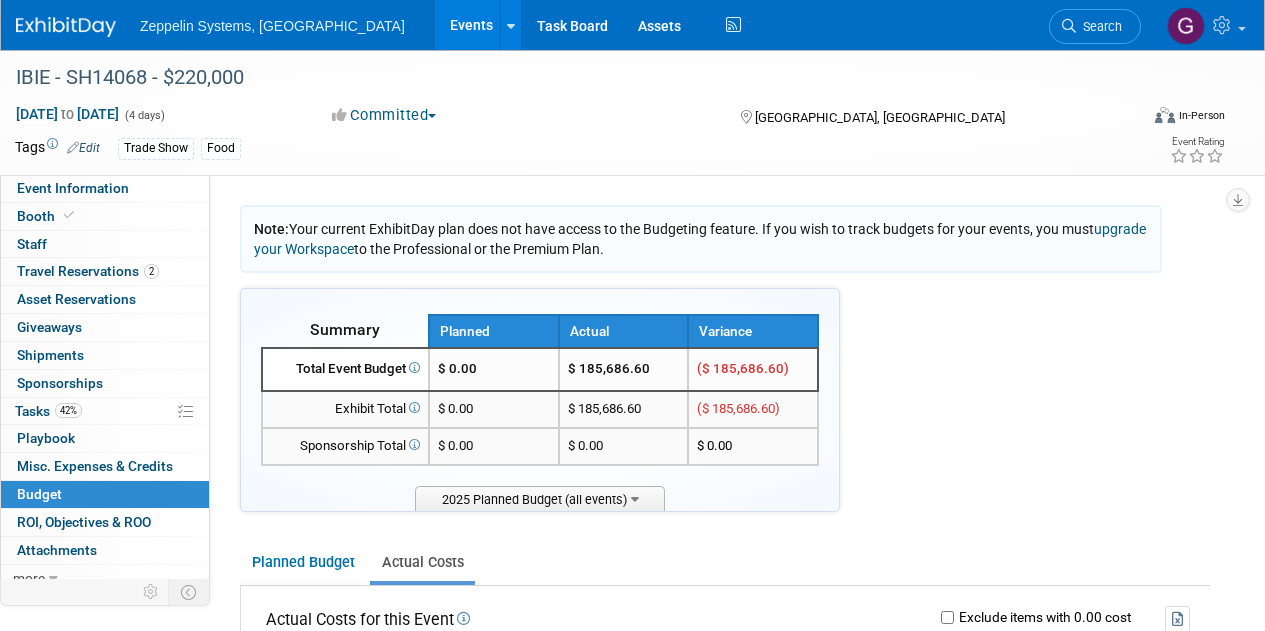 scroll, scrollTop: 371, scrollLeft: 0, axis: vertical 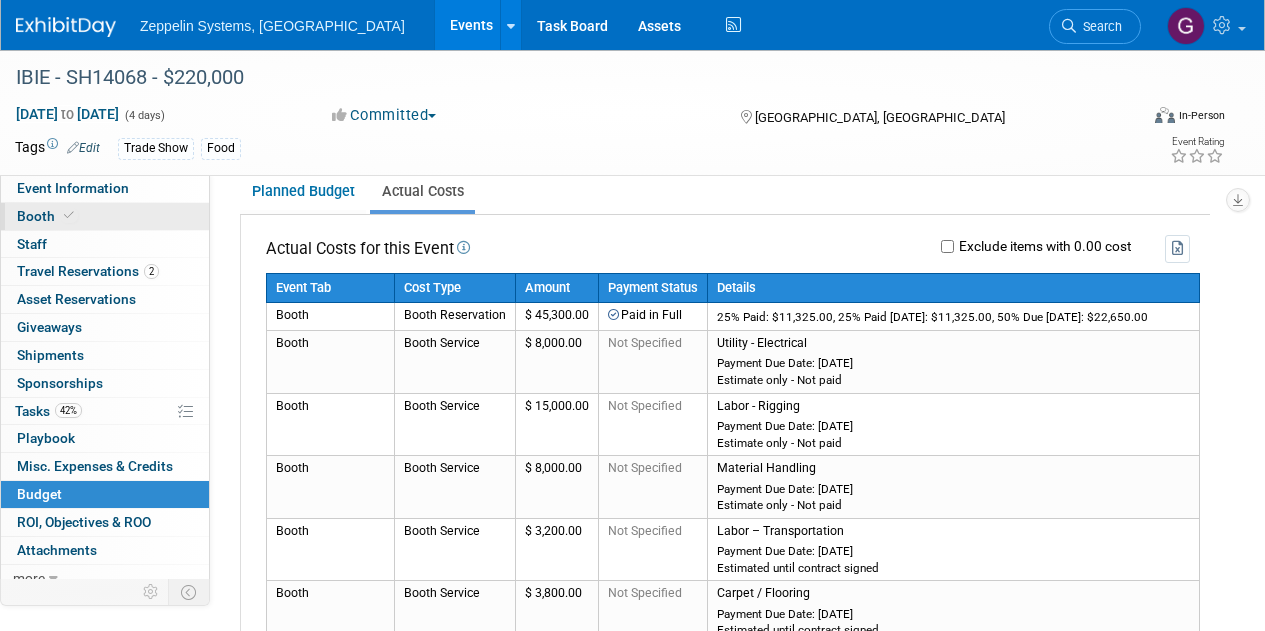 click on "Booth" at bounding box center [105, 216] 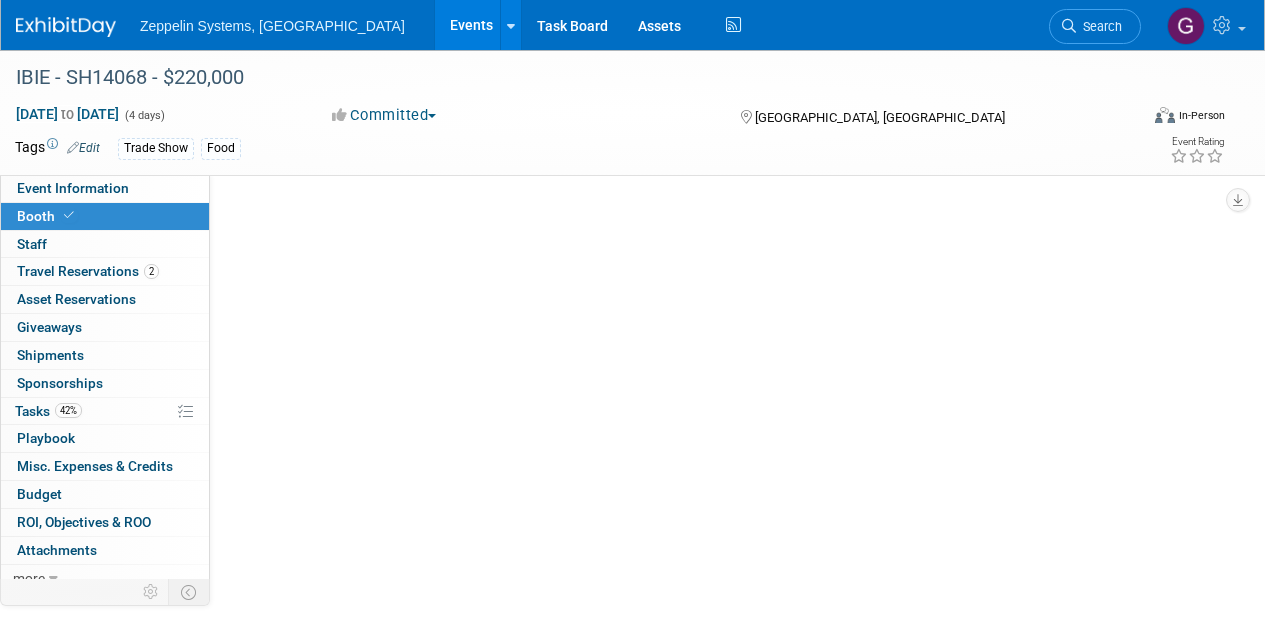 scroll, scrollTop: 0, scrollLeft: 0, axis: both 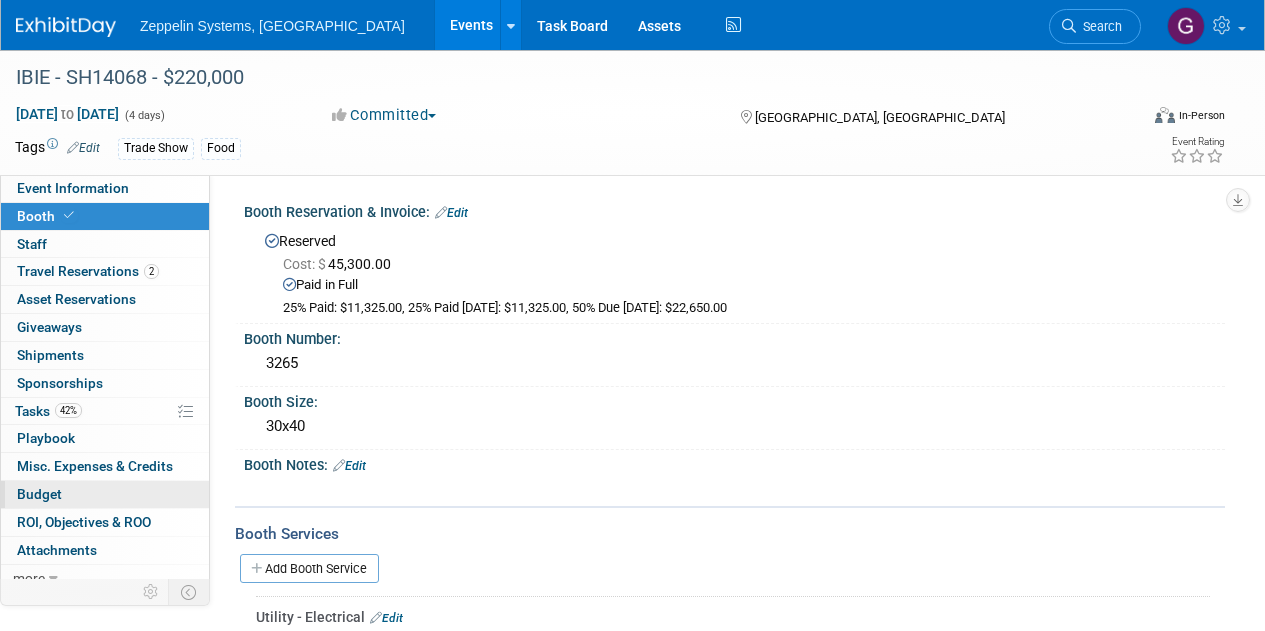 click on "Budget" at bounding box center [105, 494] 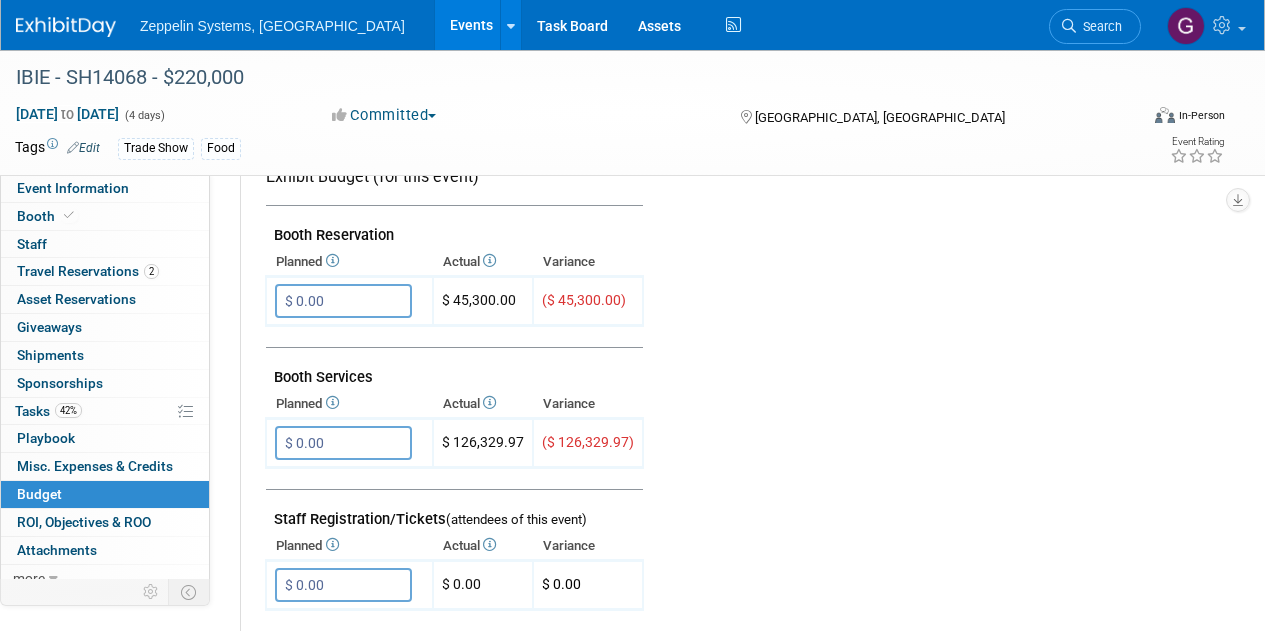 scroll, scrollTop: 300, scrollLeft: 0, axis: vertical 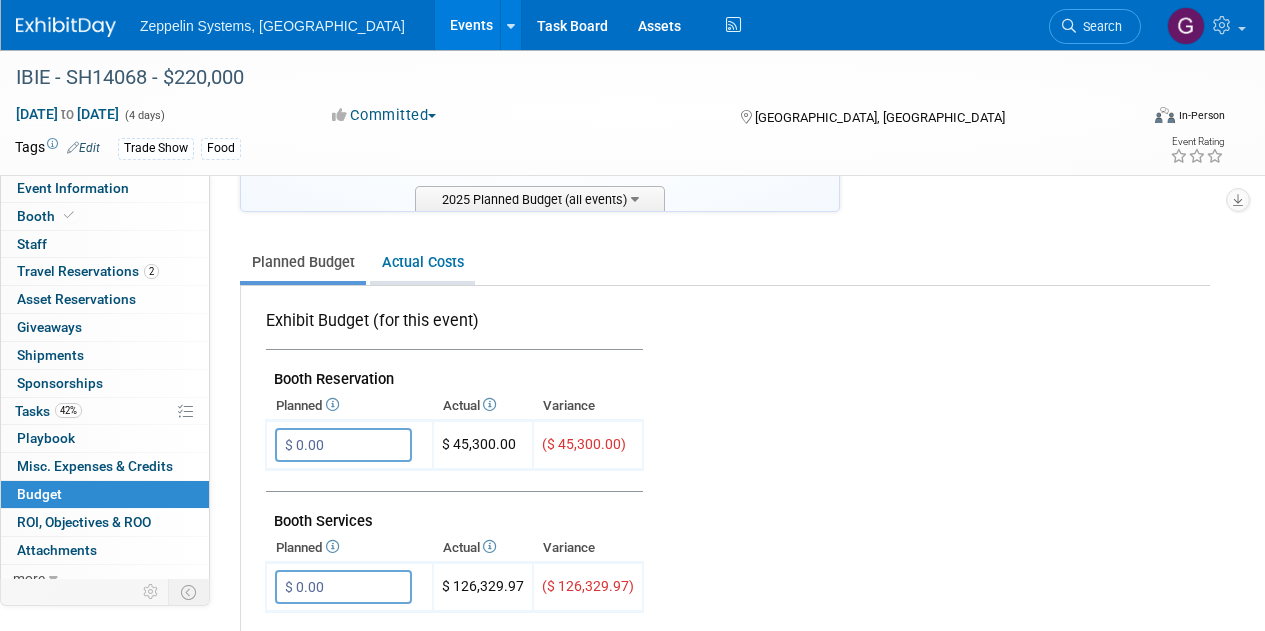 click on "Actual Costs" at bounding box center [422, 262] 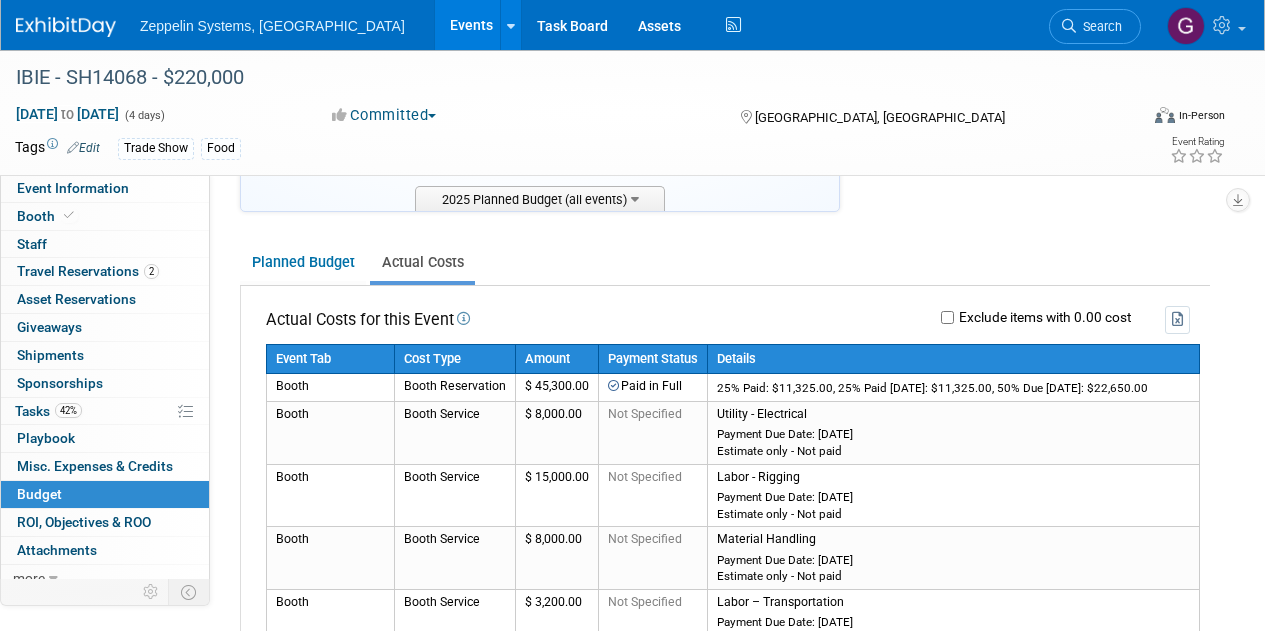 click on "Events" at bounding box center (471, 25) 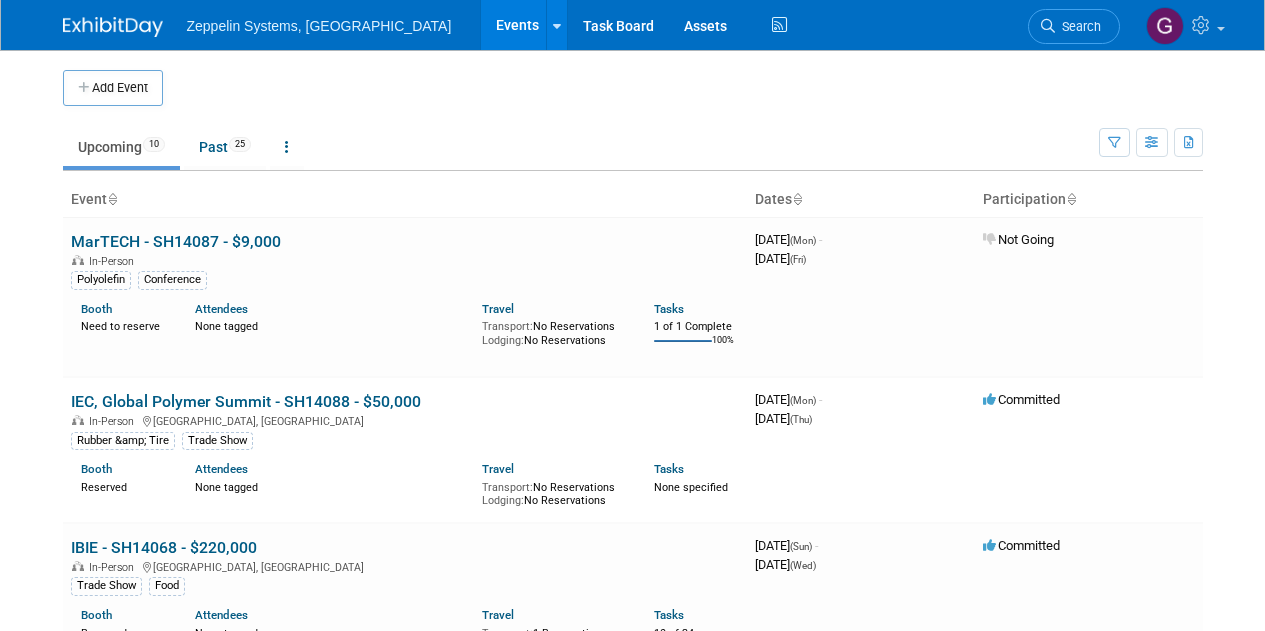 scroll, scrollTop: 0, scrollLeft: 0, axis: both 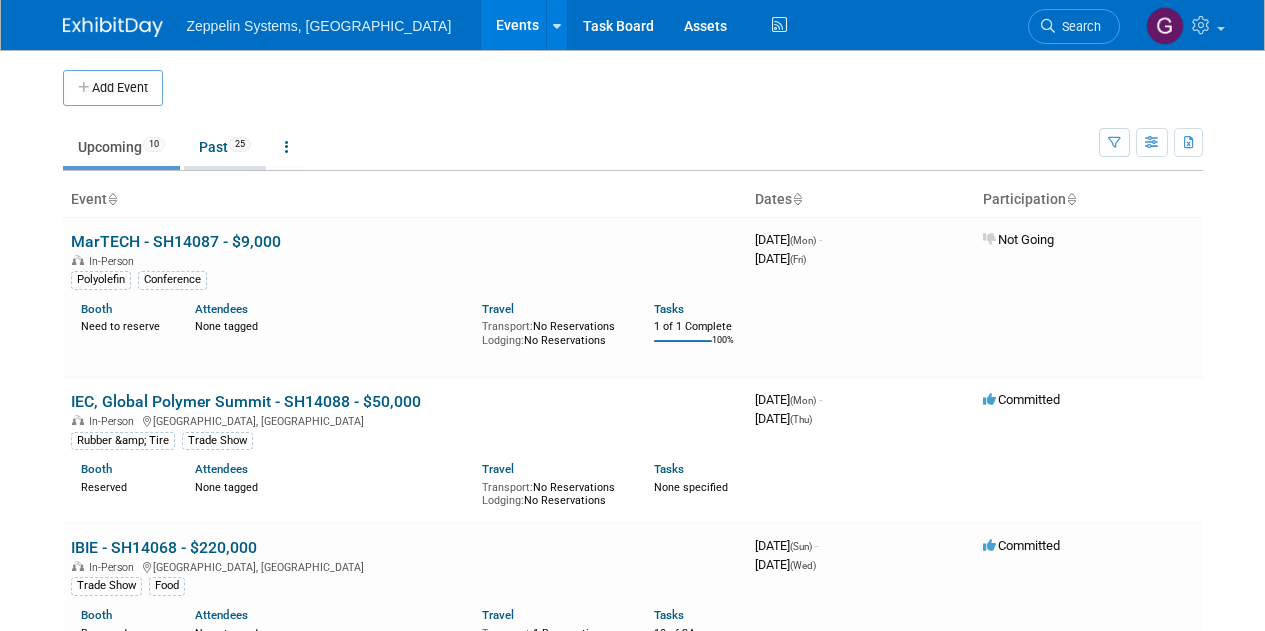 click on "Past
25" at bounding box center (225, 147) 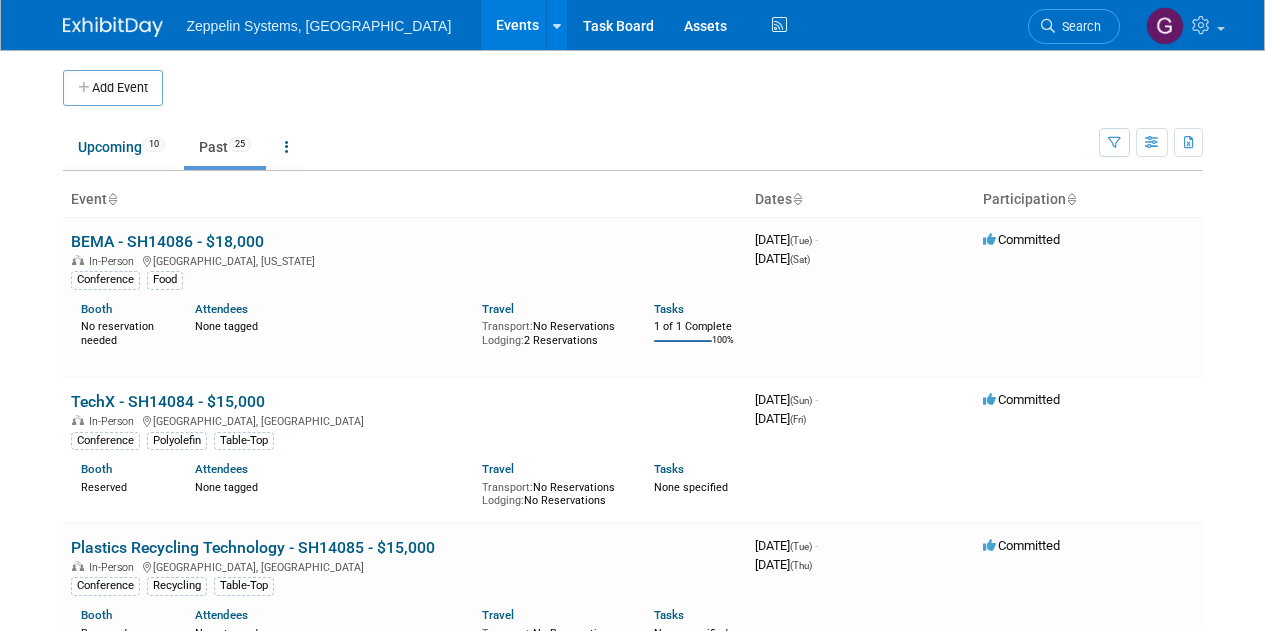 scroll, scrollTop: 0, scrollLeft: 0, axis: both 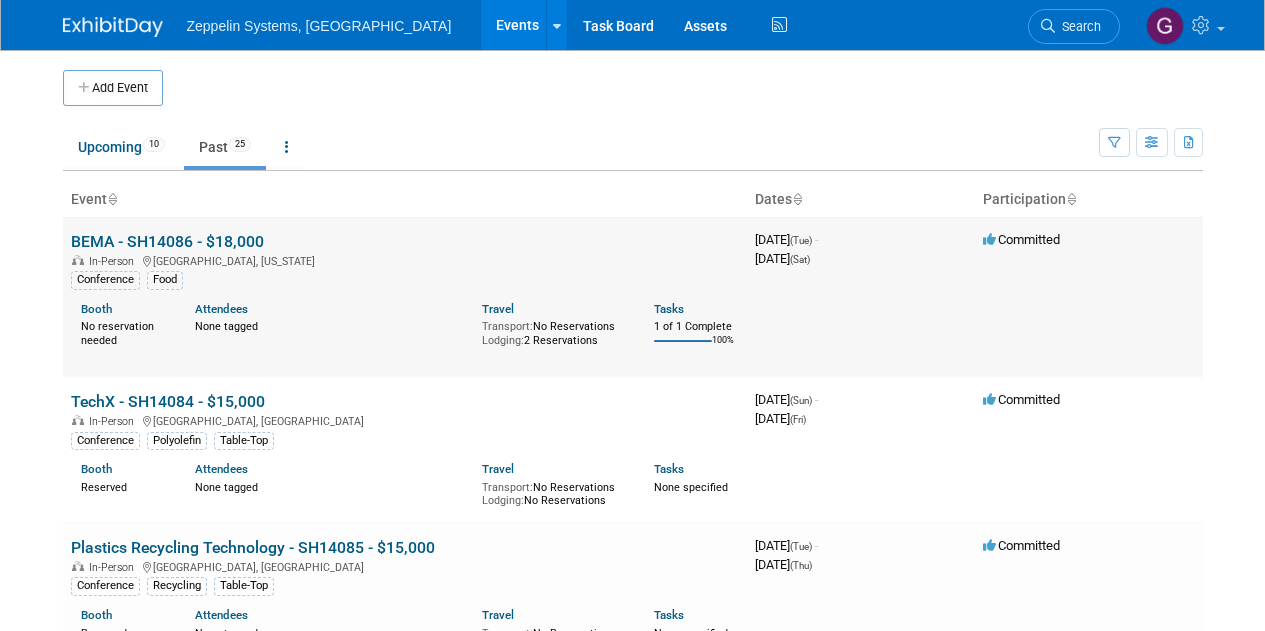 click on "BEMA - SH14086 - $18,000" at bounding box center [167, 241] 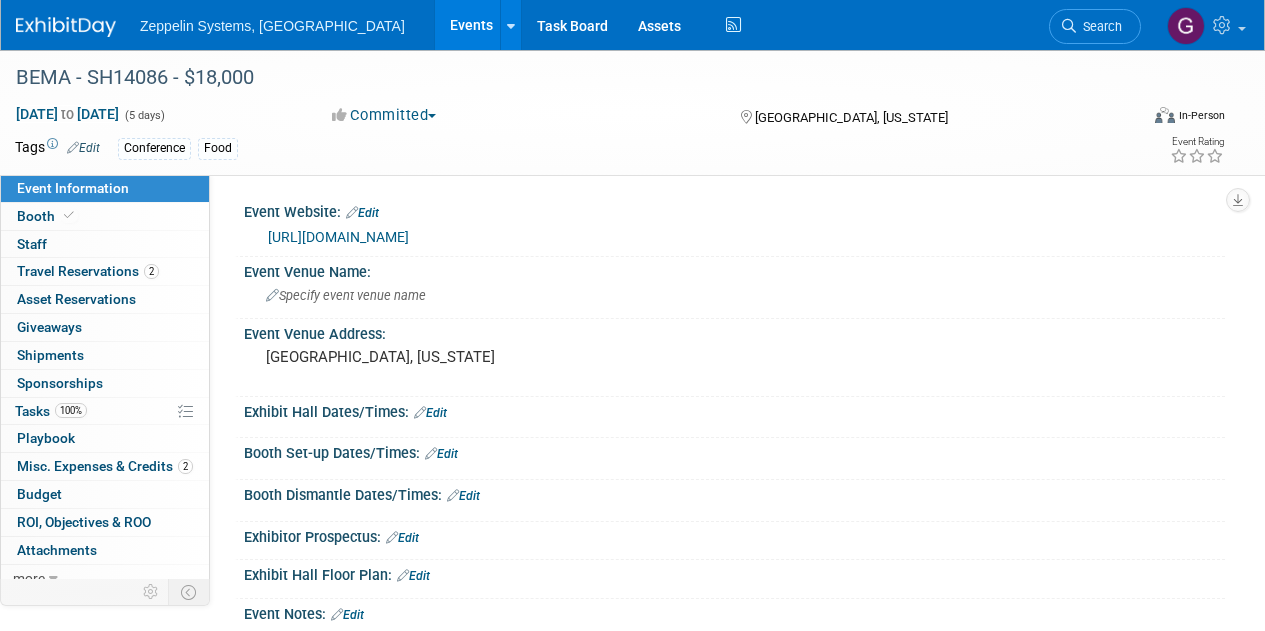 scroll, scrollTop: 0, scrollLeft: 0, axis: both 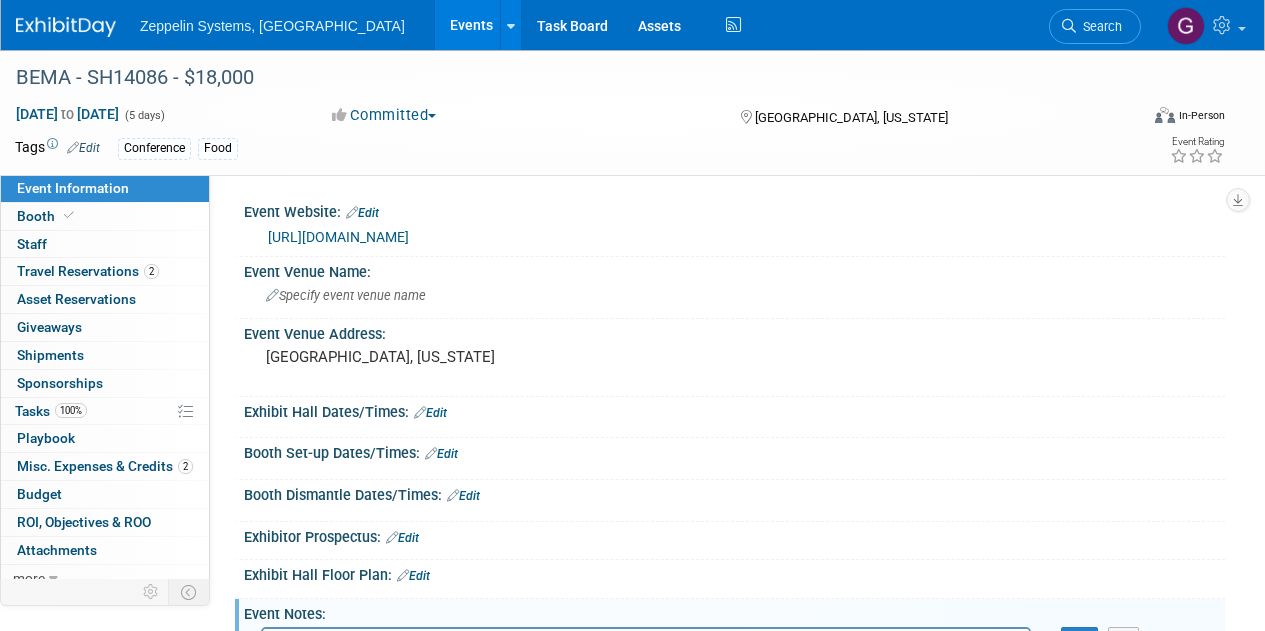 drag, startPoint x: 1263, startPoint y: 249, endPoint x: 1276, endPoint y: 403, distance: 154.54773 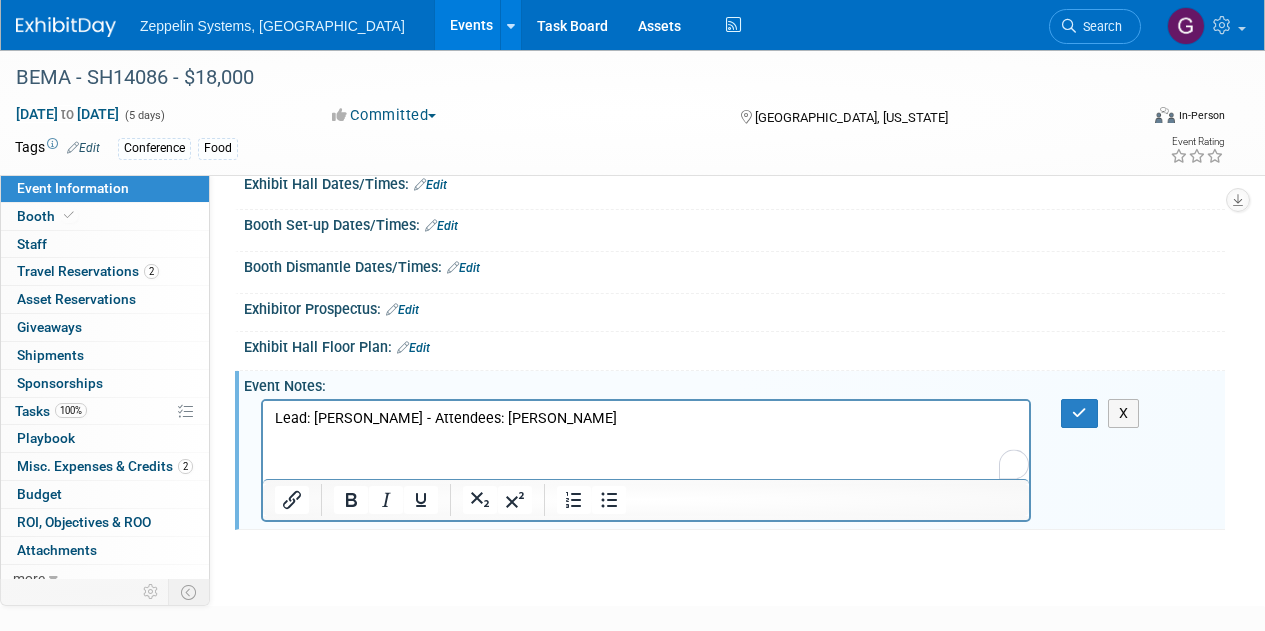 scroll, scrollTop: 230, scrollLeft: 0, axis: vertical 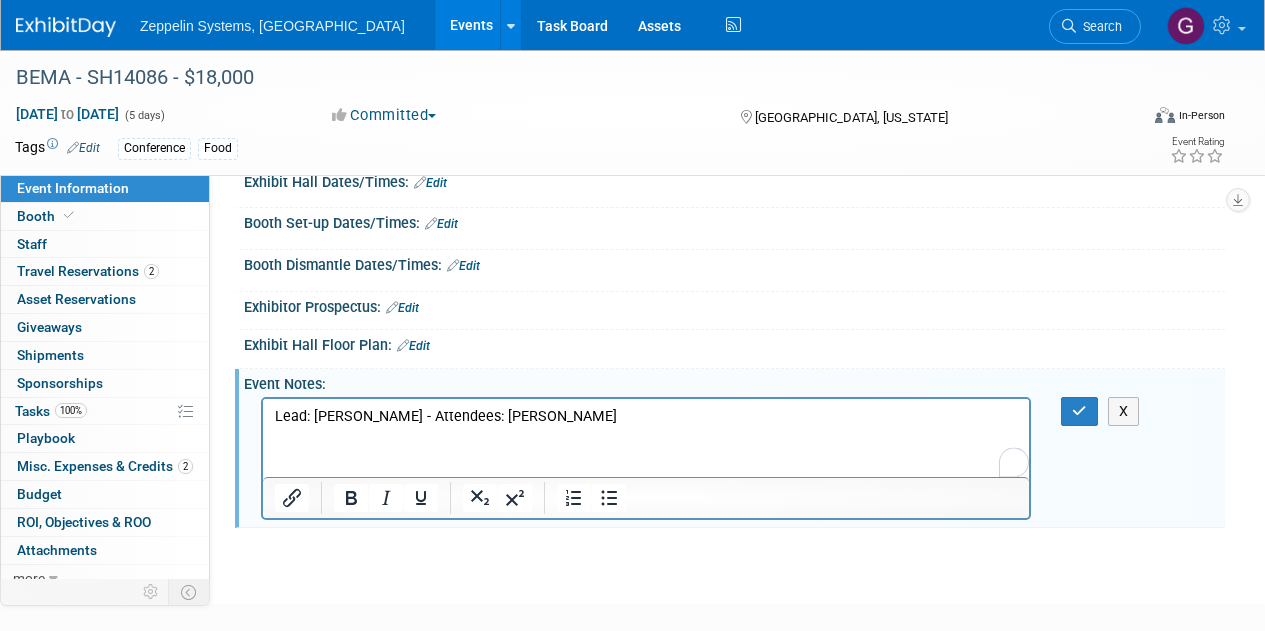 click on "Lead: Shawn Hasley - Attendees: Stephen Marquardt" at bounding box center (646, 417) 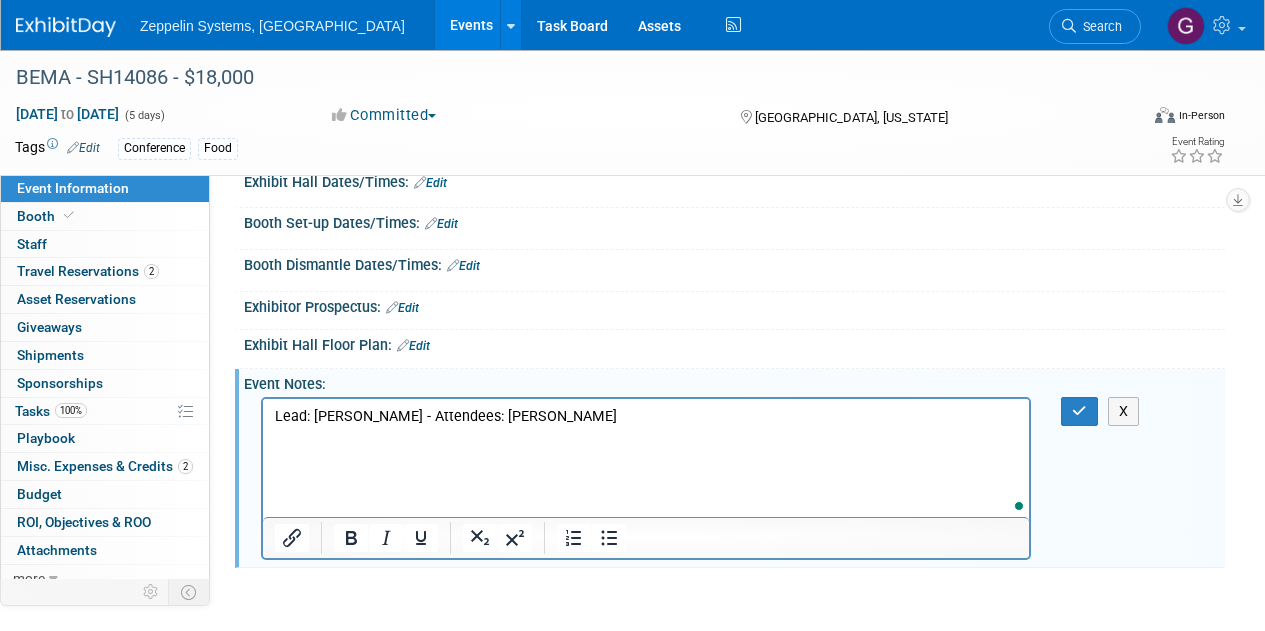 type 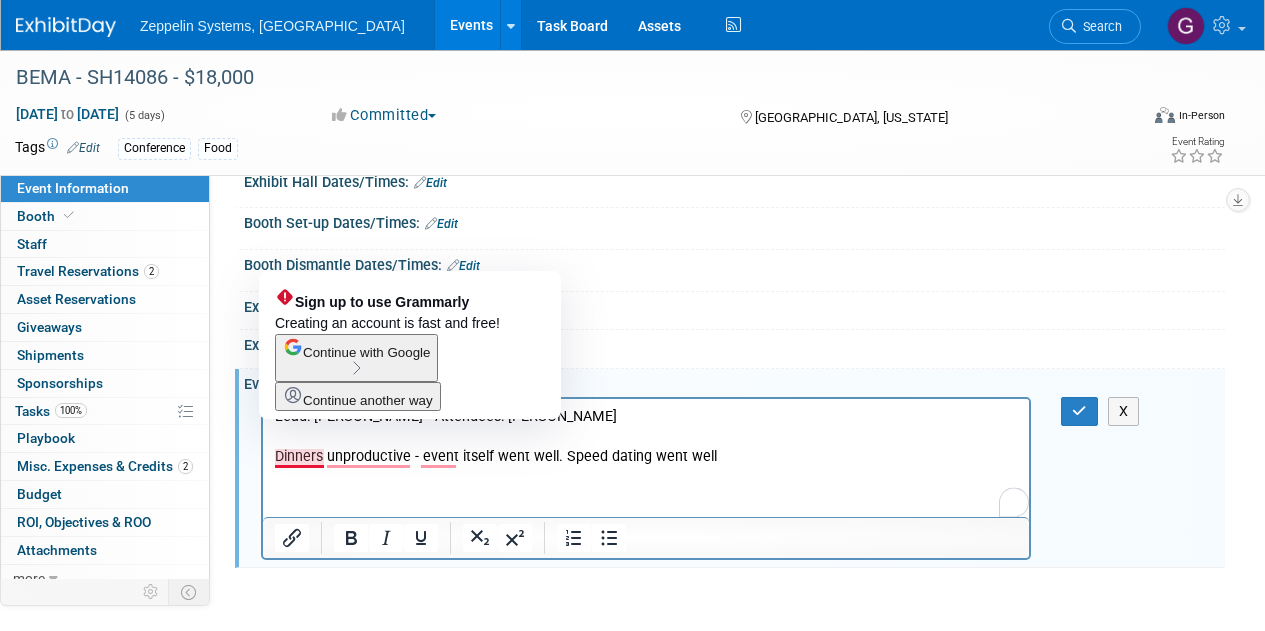 click on "Dinners unproductive - event itself went well. Speed dating went well" at bounding box center [646, 457] 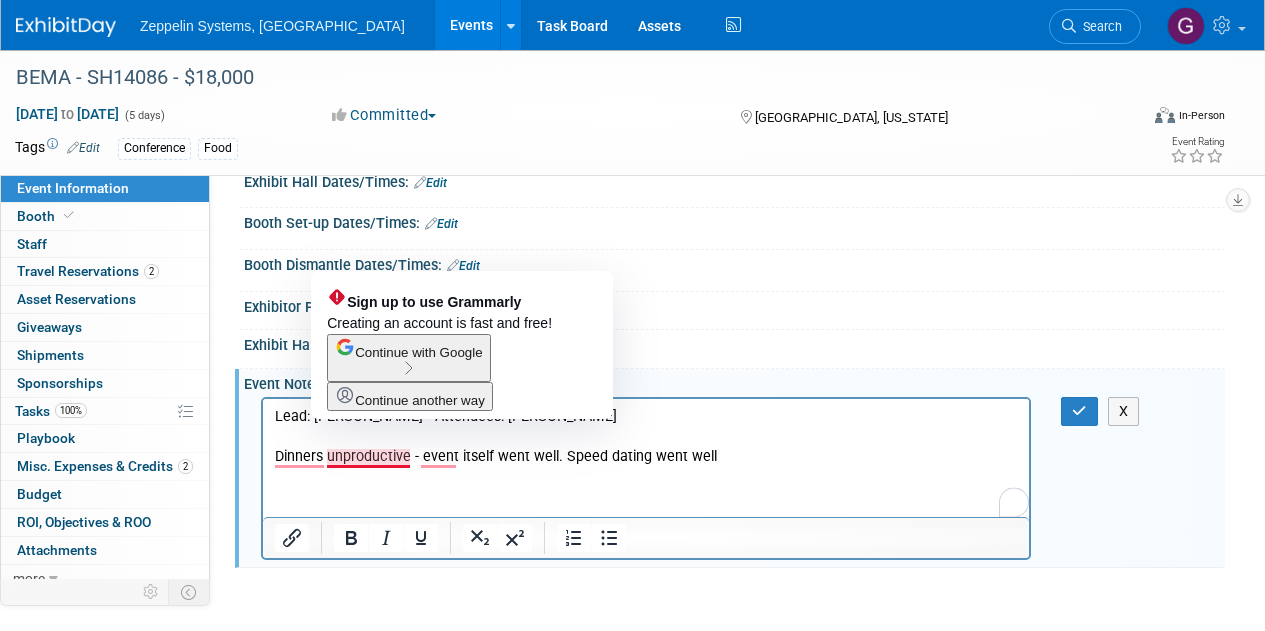 click on "Dinners unproductive - event itself went well. Speed dating went well" at bounding box center [646, 457] 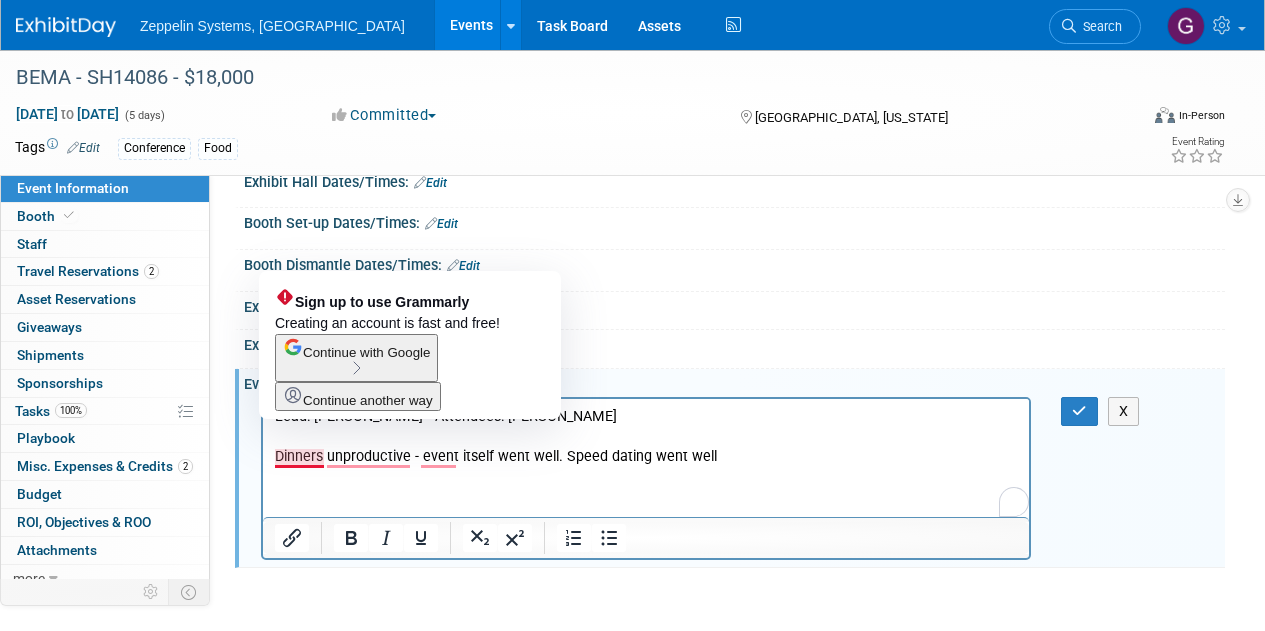 click on "Dinners unproductive - event itself went well. Speed dating went well" at bounding box center [646, 457] 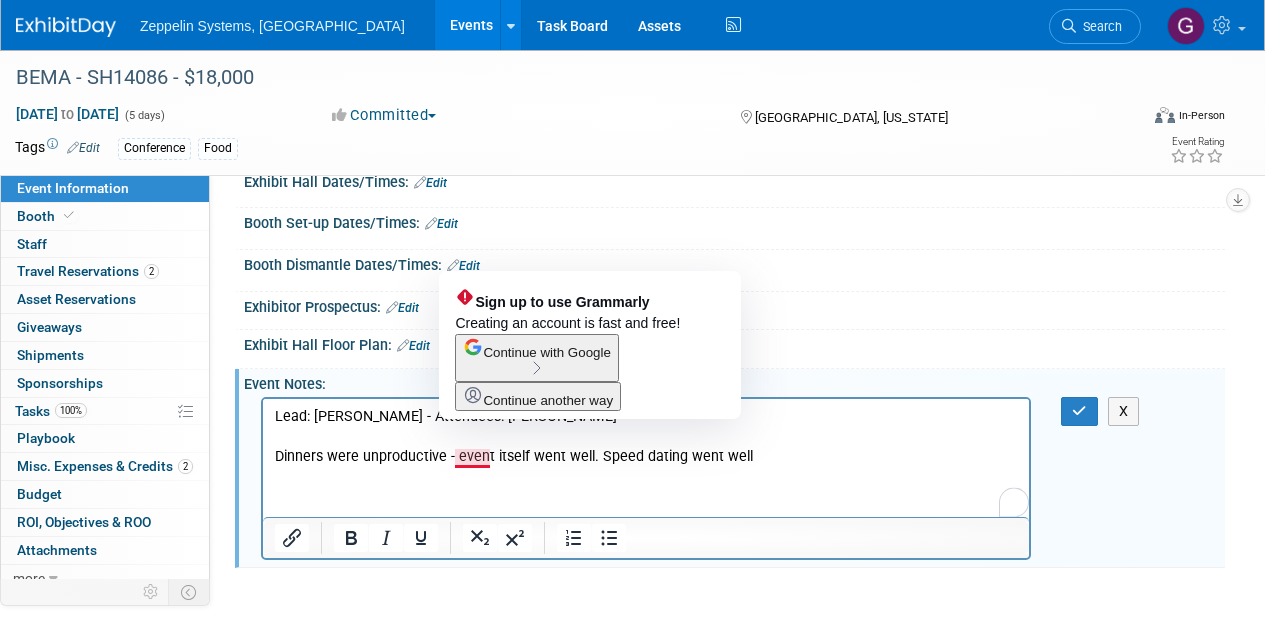 click on "Dinners were unproductive - event itself went well. Speed dating went well" at bounding box center (646, 457) 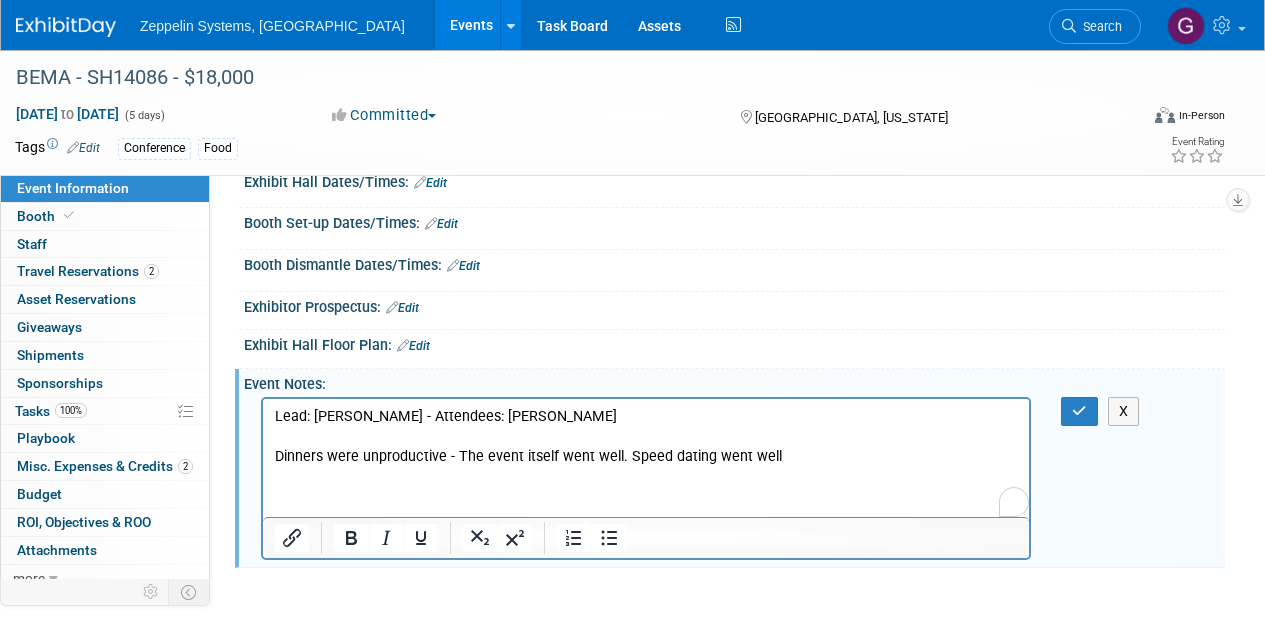 click on "Dinners were unproductive - The event itself went well. Speed dating went well" at bounding box center [646, 457] 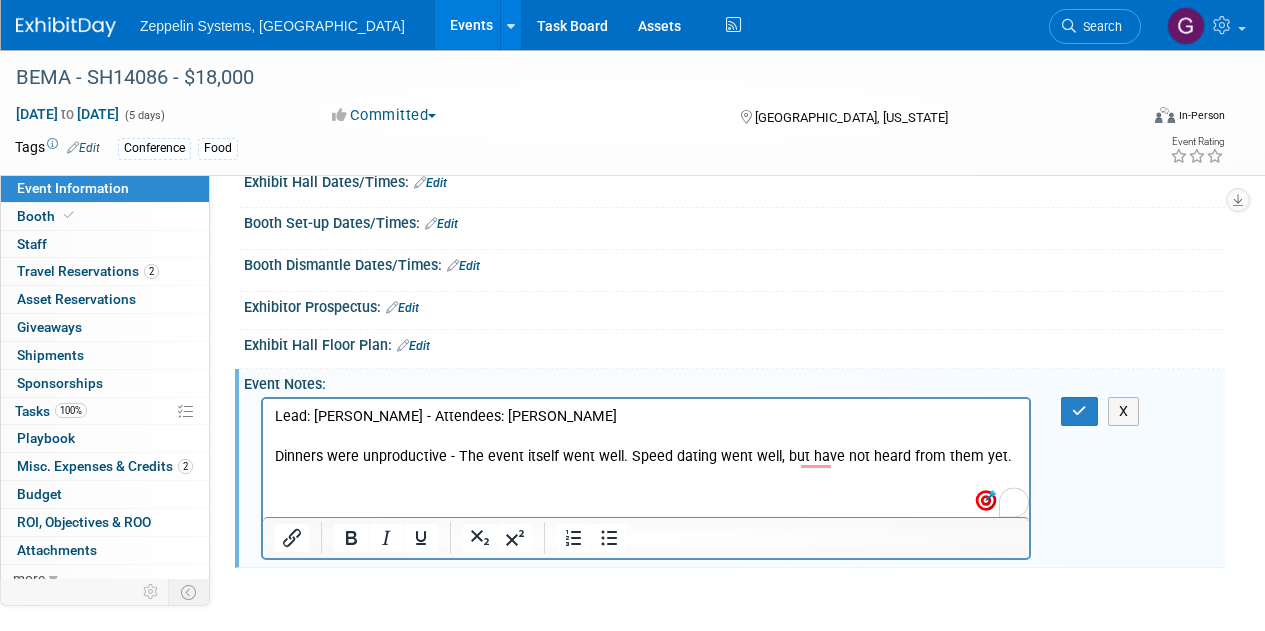 click on "Dinners were unproductive - The event itself went well. Speed dating went well, but have not heard from them yet." at bounding box center [646, 457] 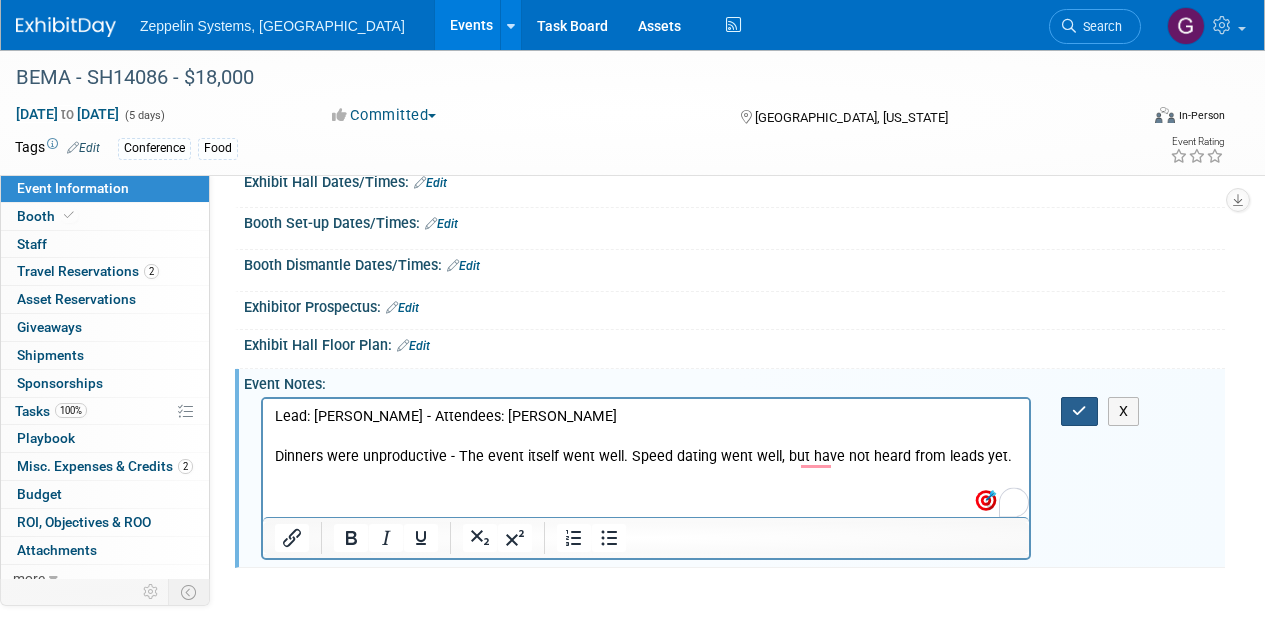 click at bounding box center (1079, 411) 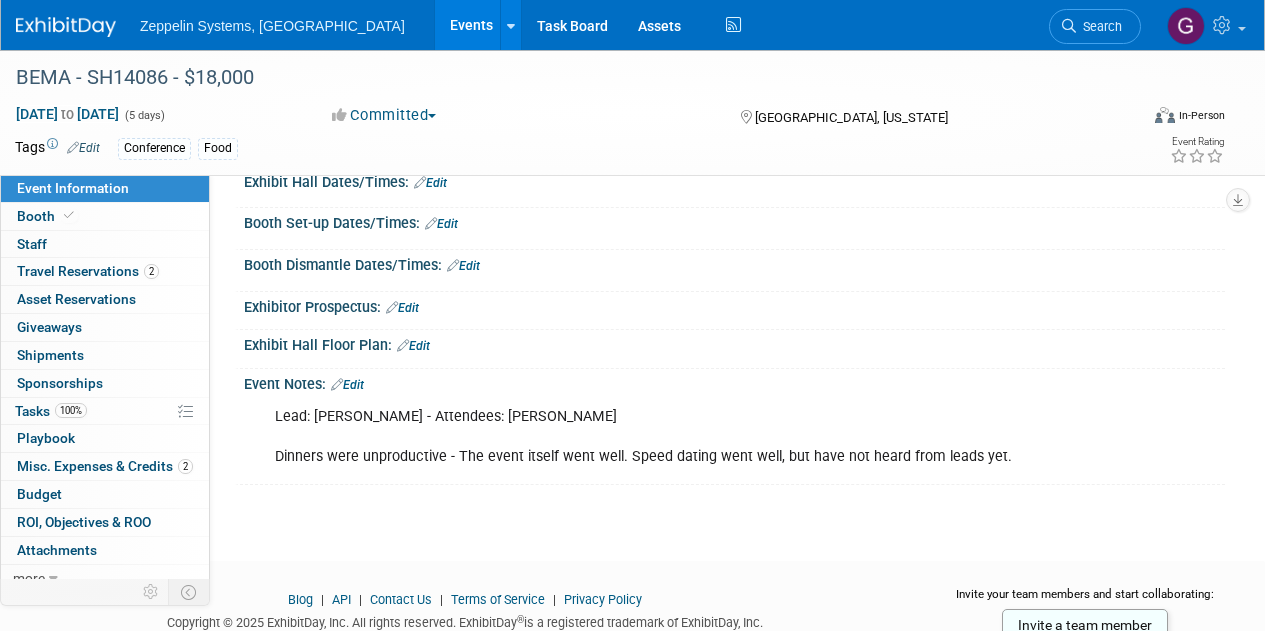 click on "Events" at bounding box center [471, 25] 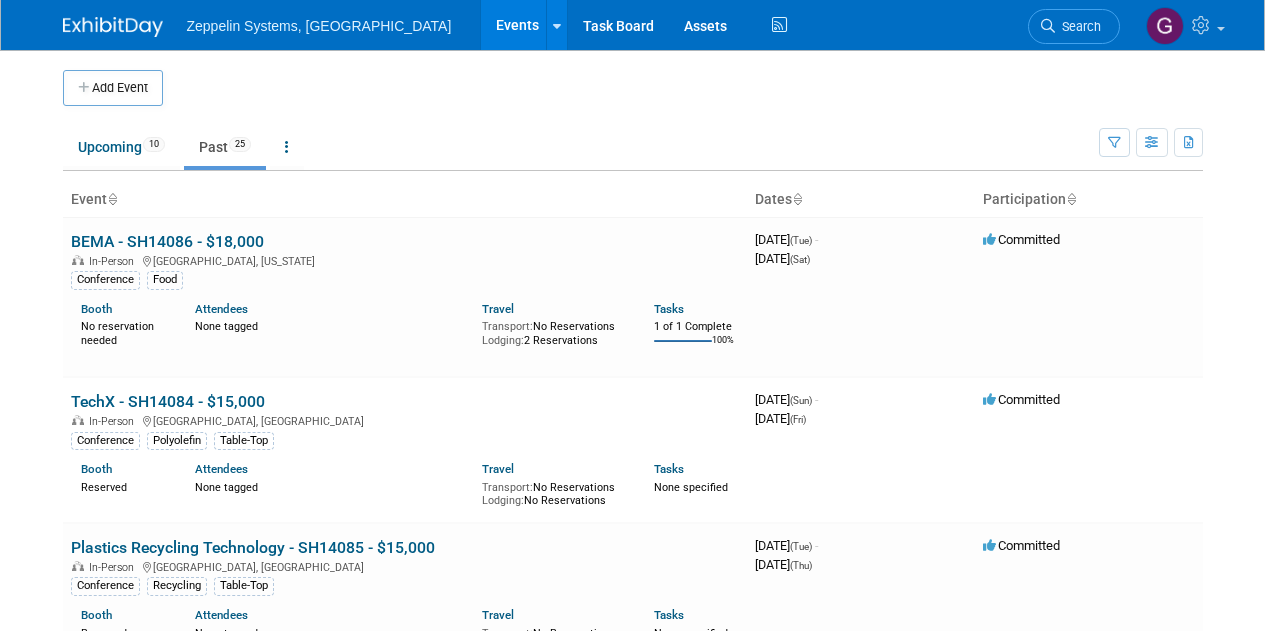 scroll, scrollTop: 0, scrollLeft: 0, axis: both 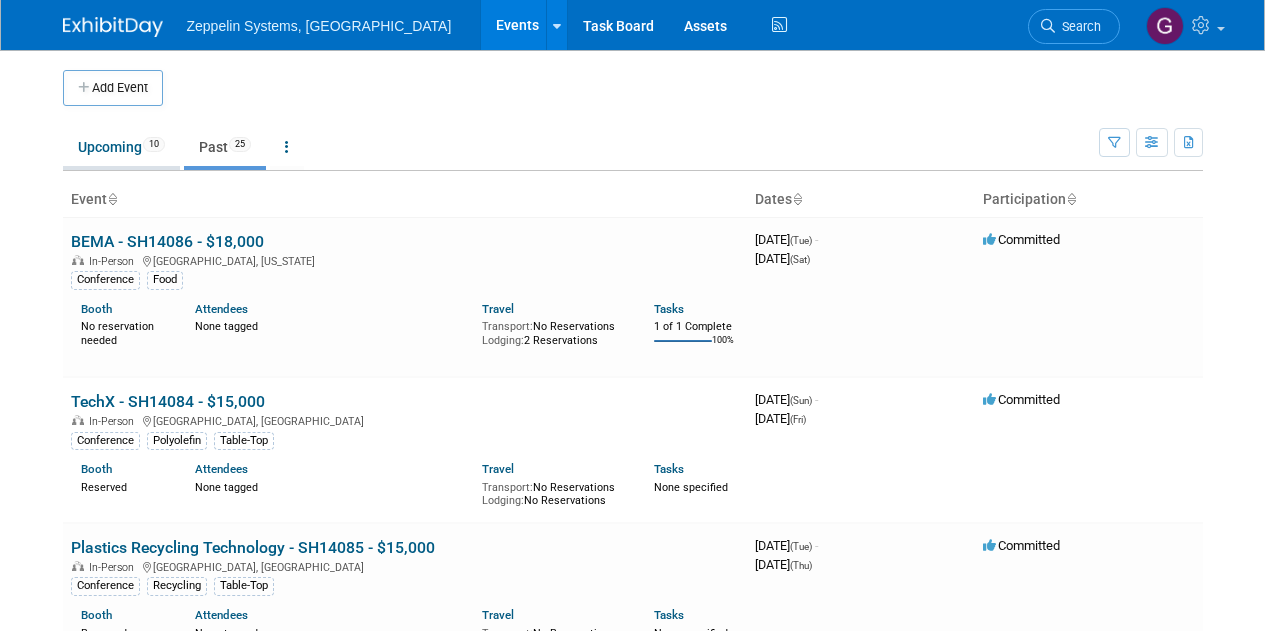 click on "Upcoming
10" at bounding box center [121, 147] 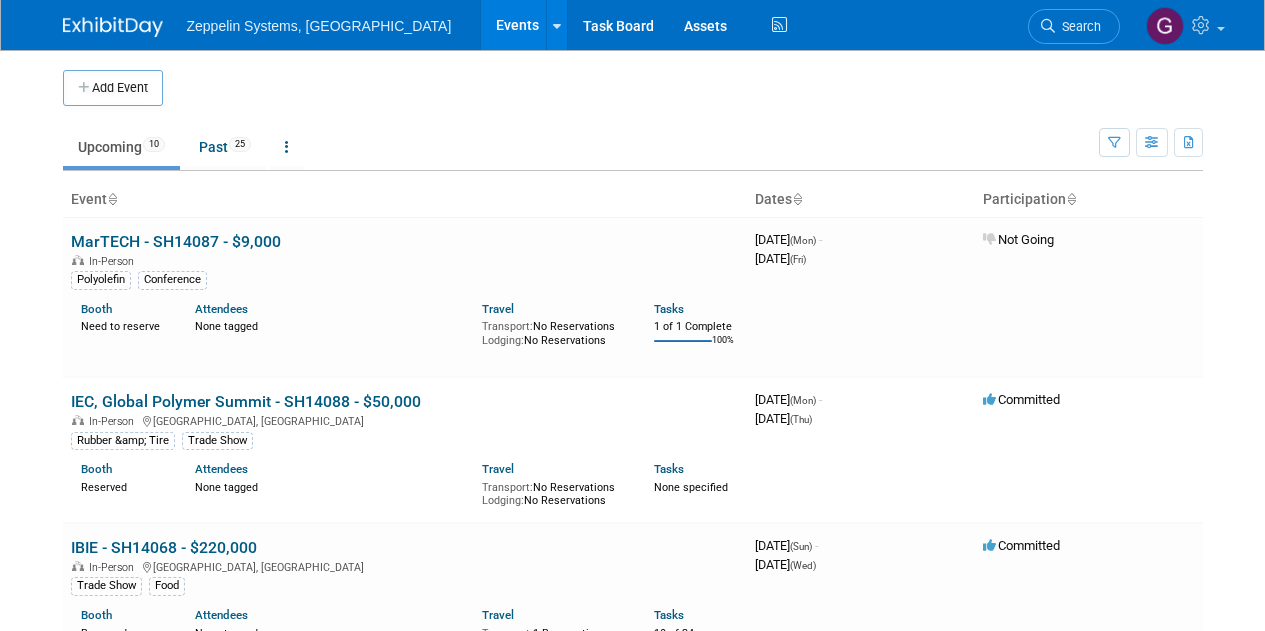 scroll, scrollTop: 0, scrollLeft: 0, axis: both 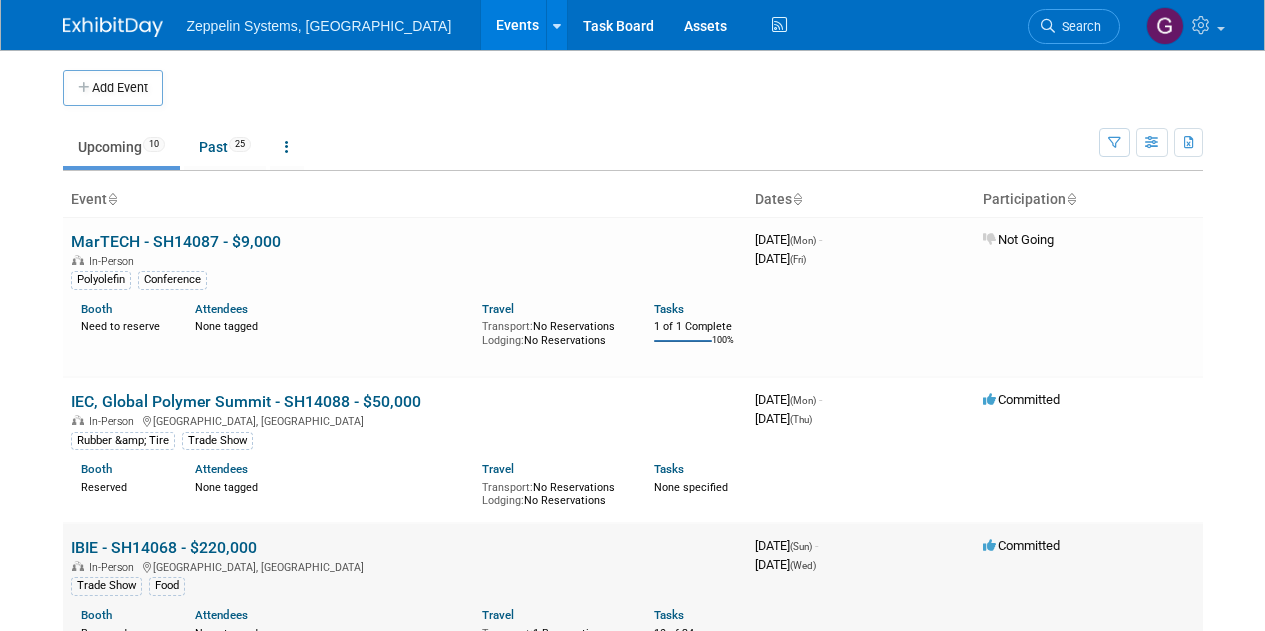 click on "IBIE - SH14068 - $220,000" at bounding box center [164, 547] 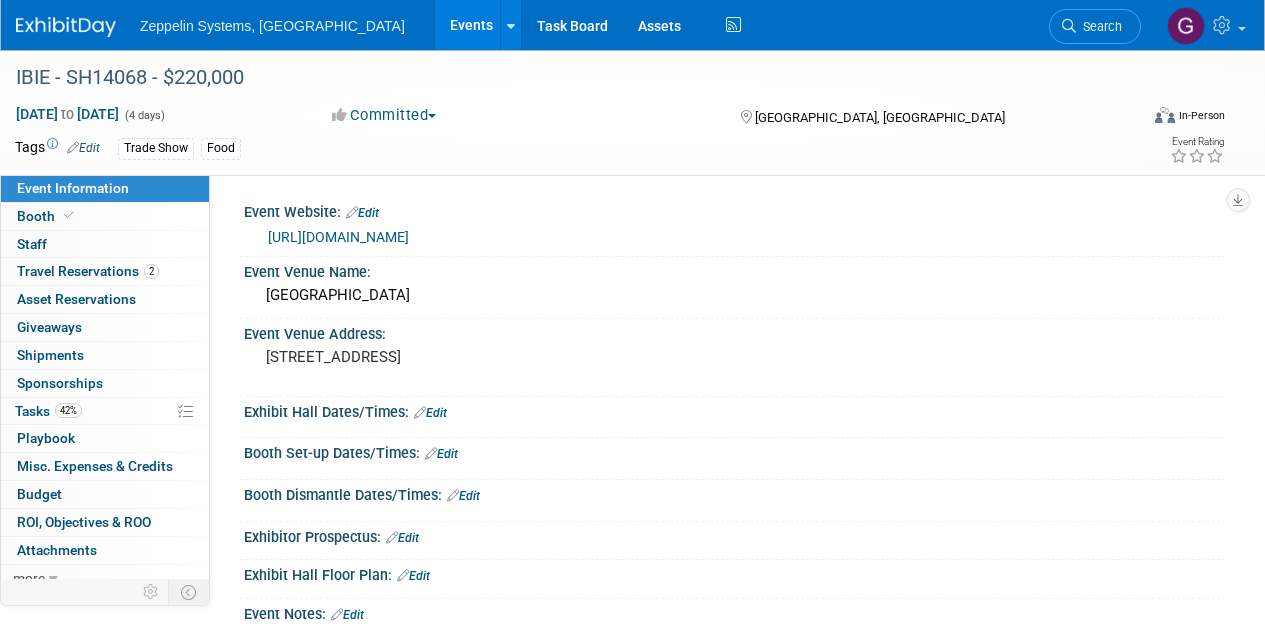 scroll, scrollTop: 0, scrollLeft: 0, axis: both 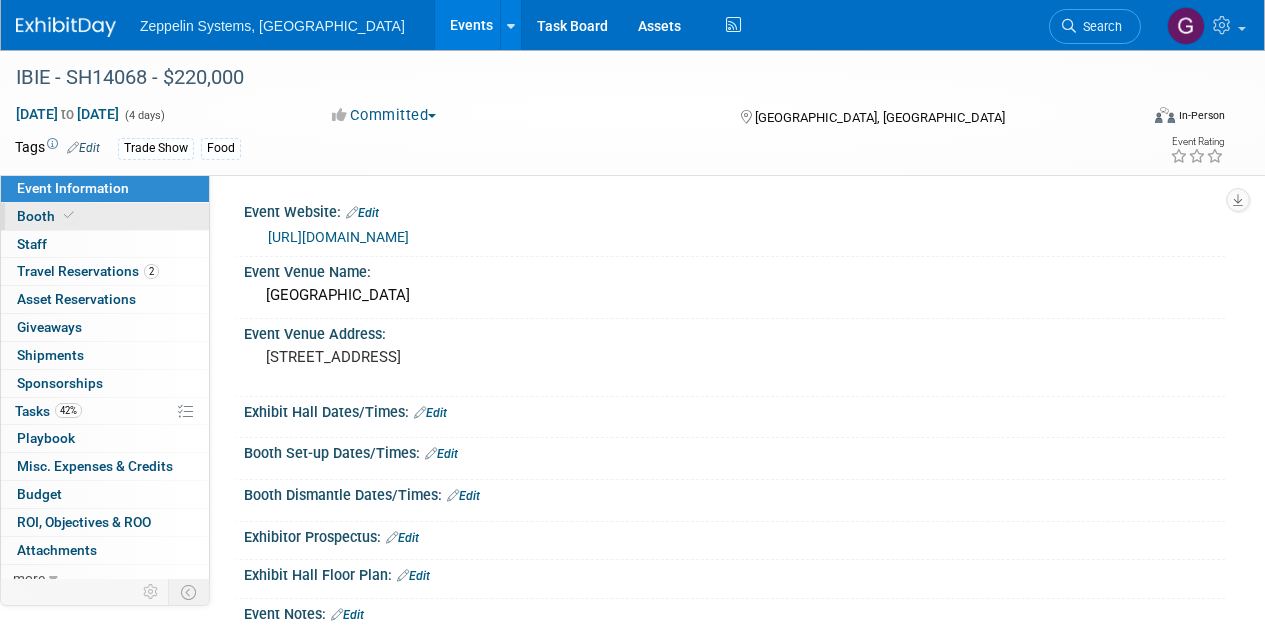 click on "Booth" at bounding box center (105, 216) 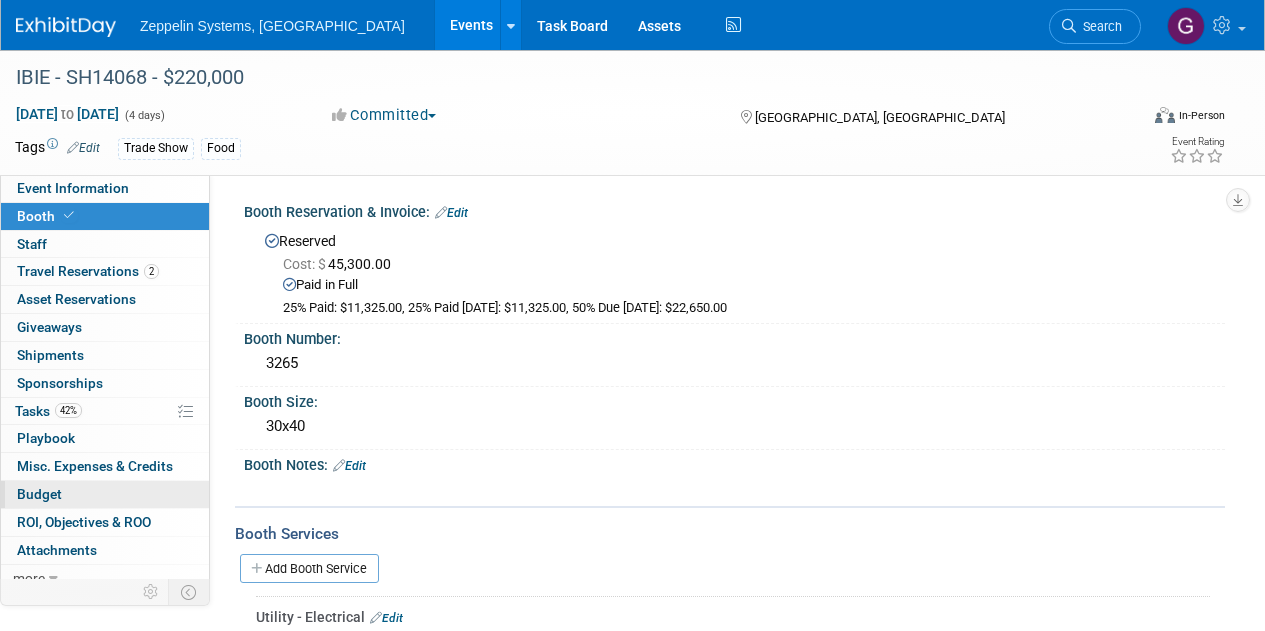 click on "Budget" at bounding box center (105, 494) 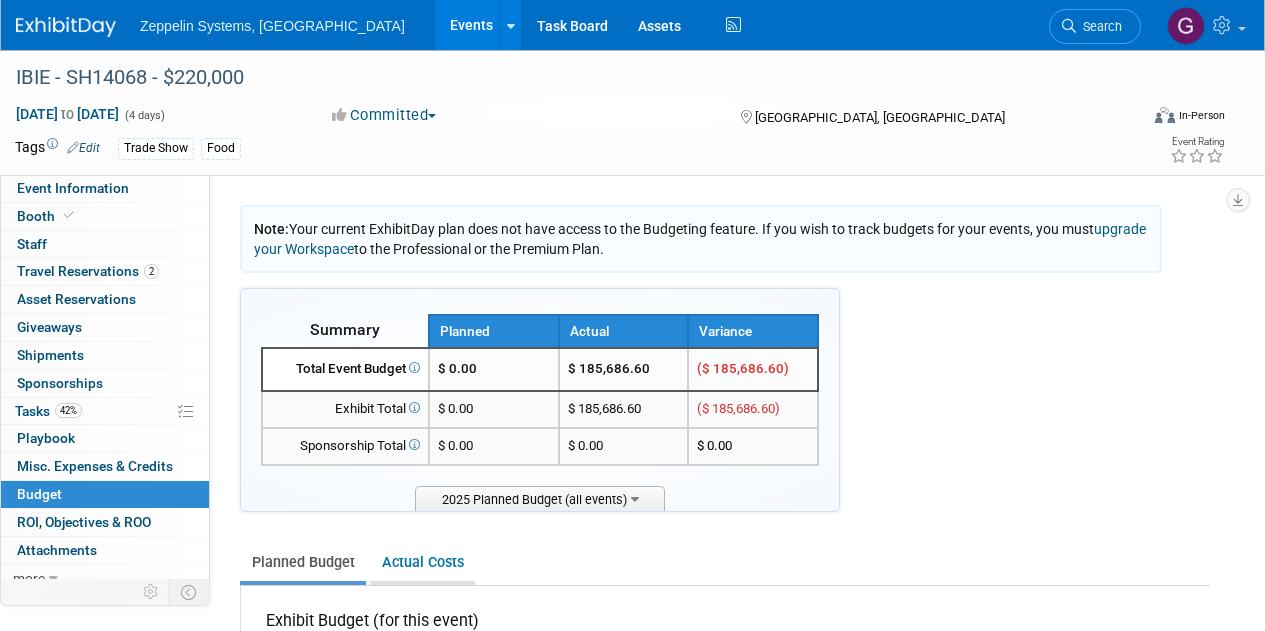 click on "Actual Costs" at bounding box center [422, 562] 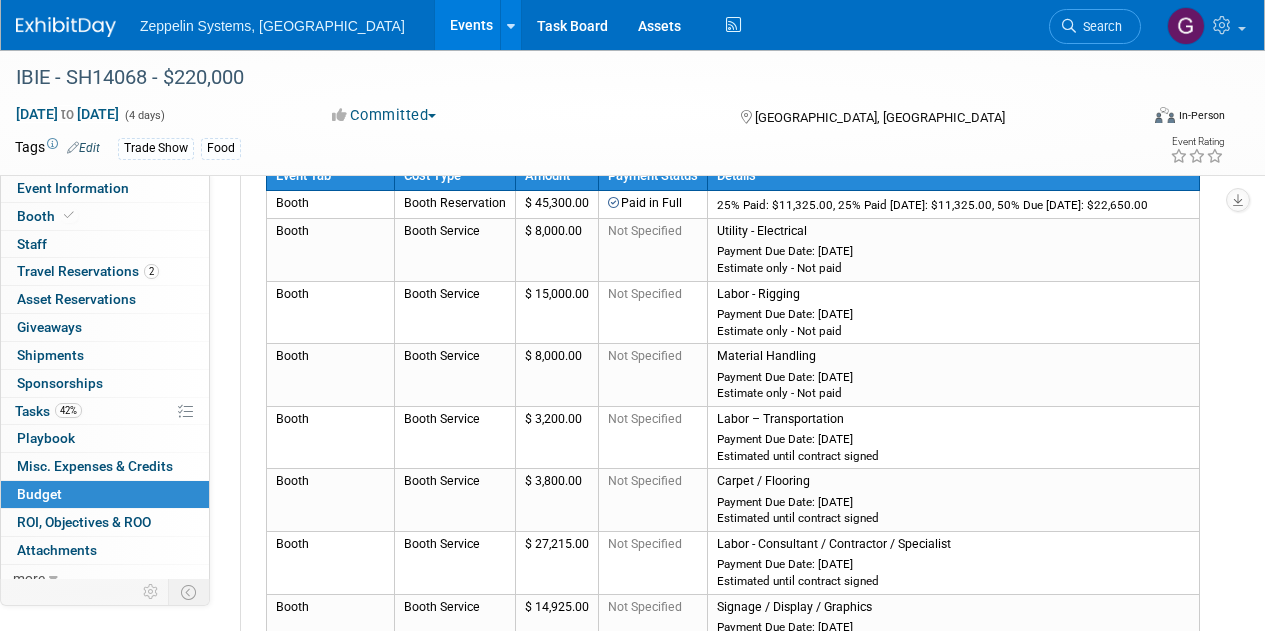 scroll, scrollTop: 491, scrollLeft: 0, axis: vertical 